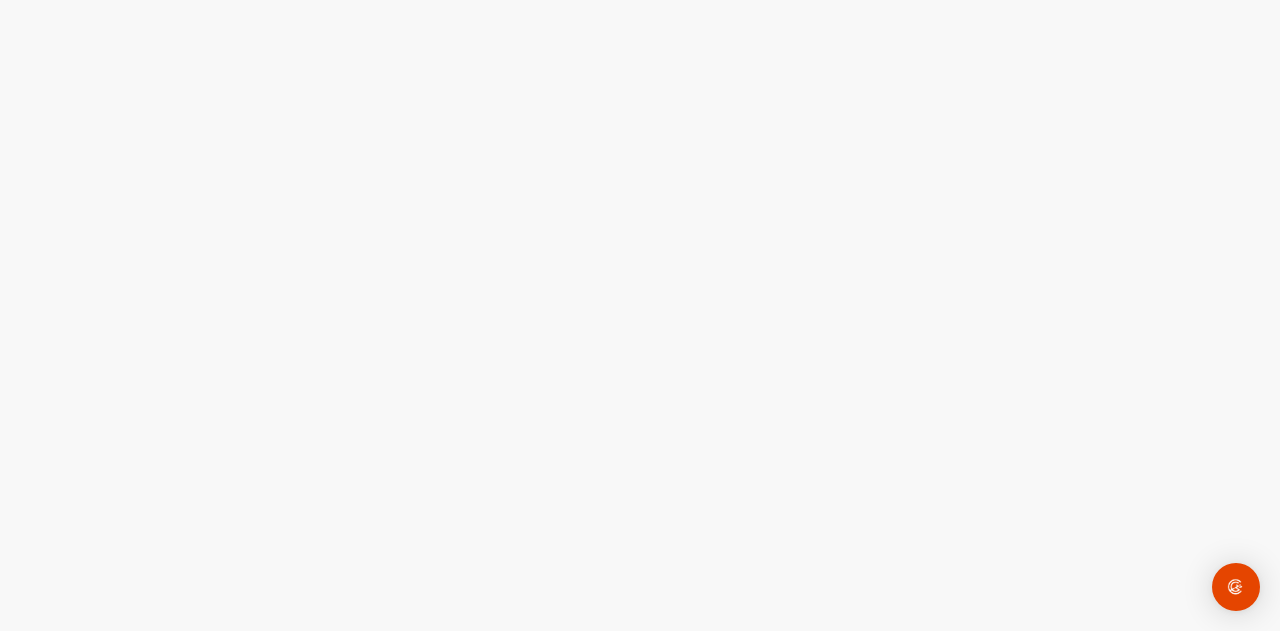 scroll, scrollTop: 0, scrollLeft: 0, axis: both 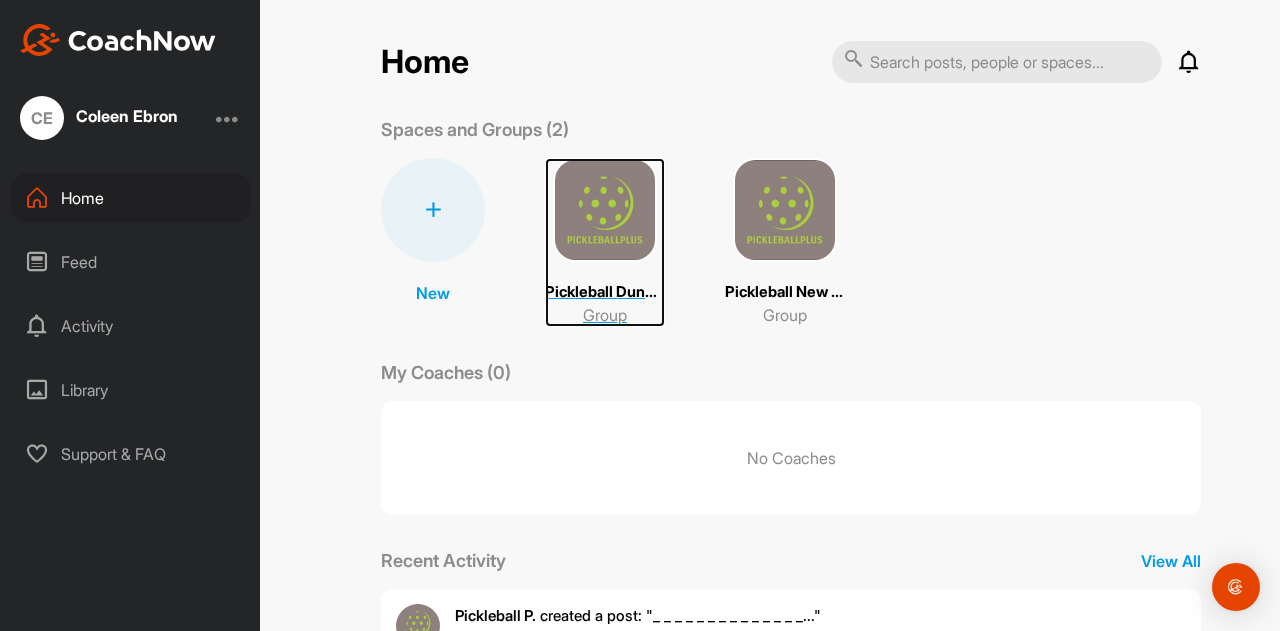 click at bounding box center (605, 210) 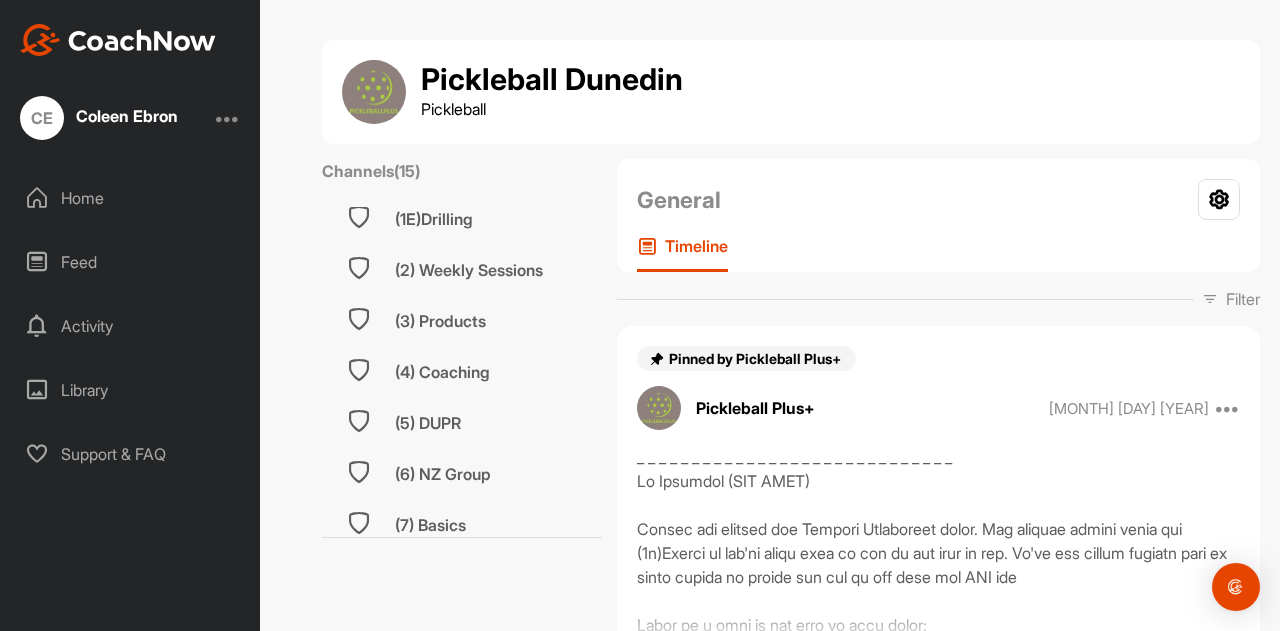 scroll, scrollTop: 490, scrollLeft: 0, axis: vertical 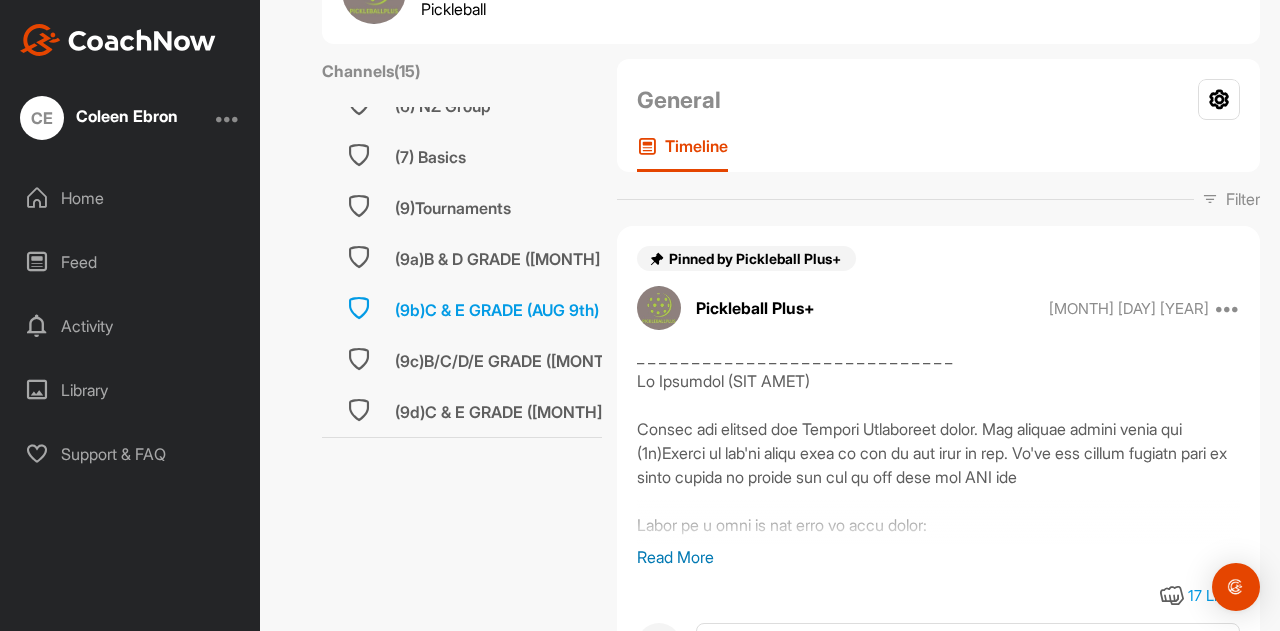 click on "(9b)C & E GRADE (AUG 9th)" at bounding box center [497, 310] 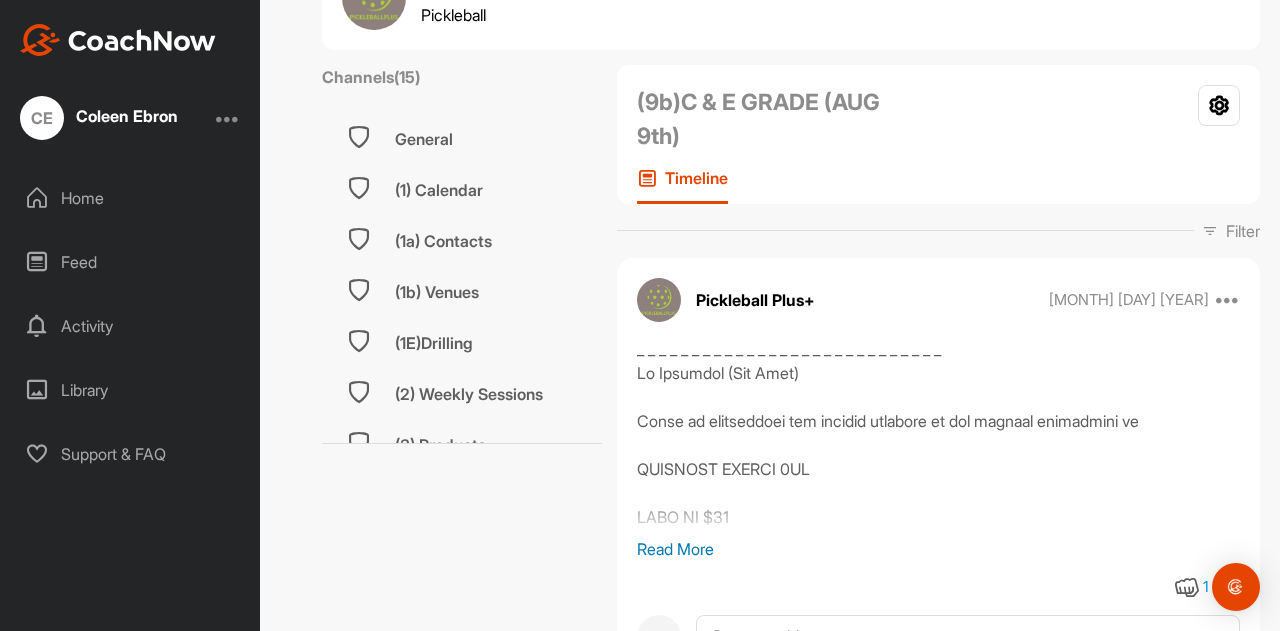 scroll, scrollTop: 200, scrollLeft: 0, axis: vertical 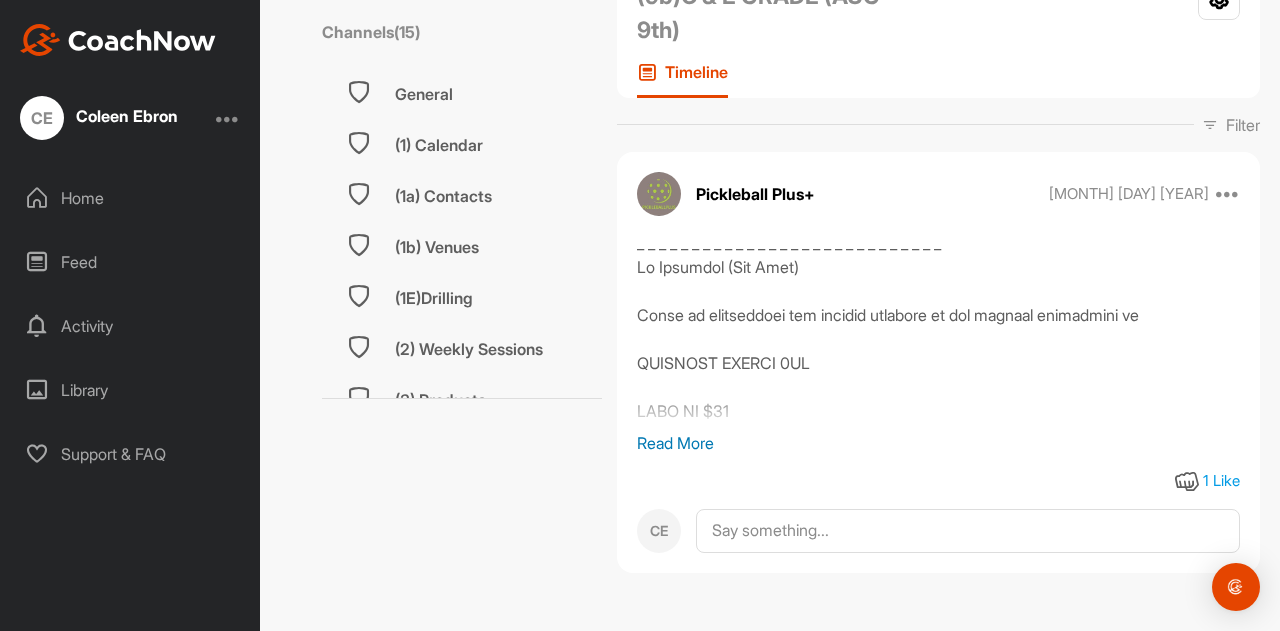 click on "Read More" at bounding box center (938, 443) 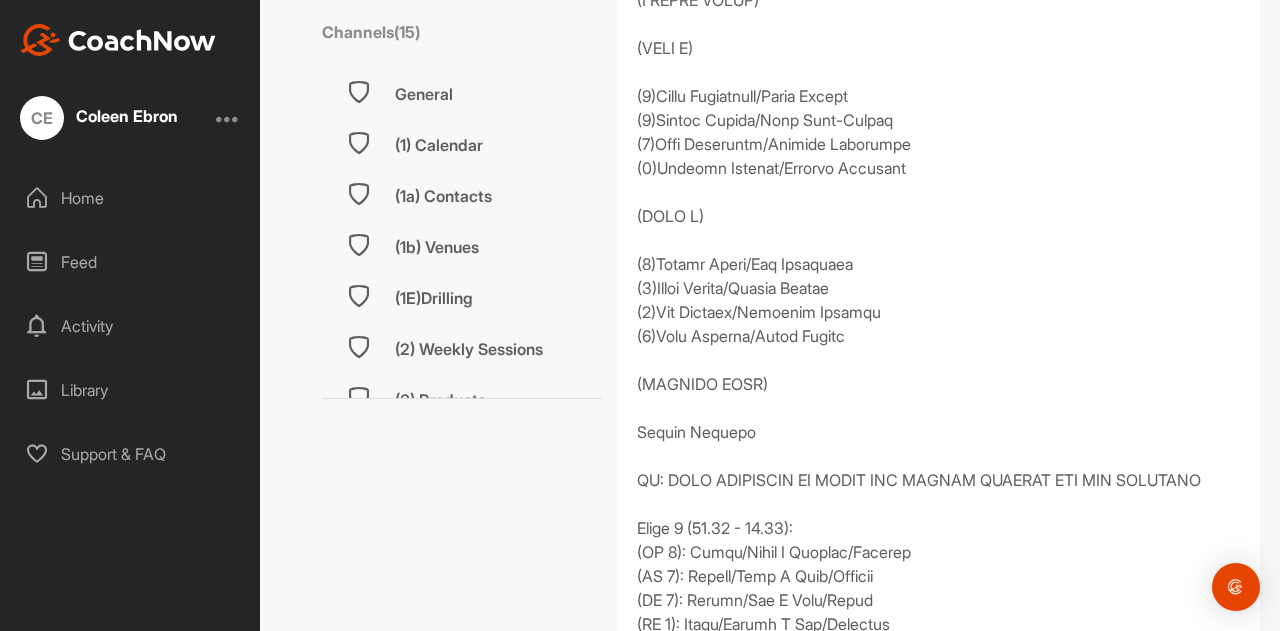 scroll, scrollTop: 700, scrollLeft: 0, axis: vertical 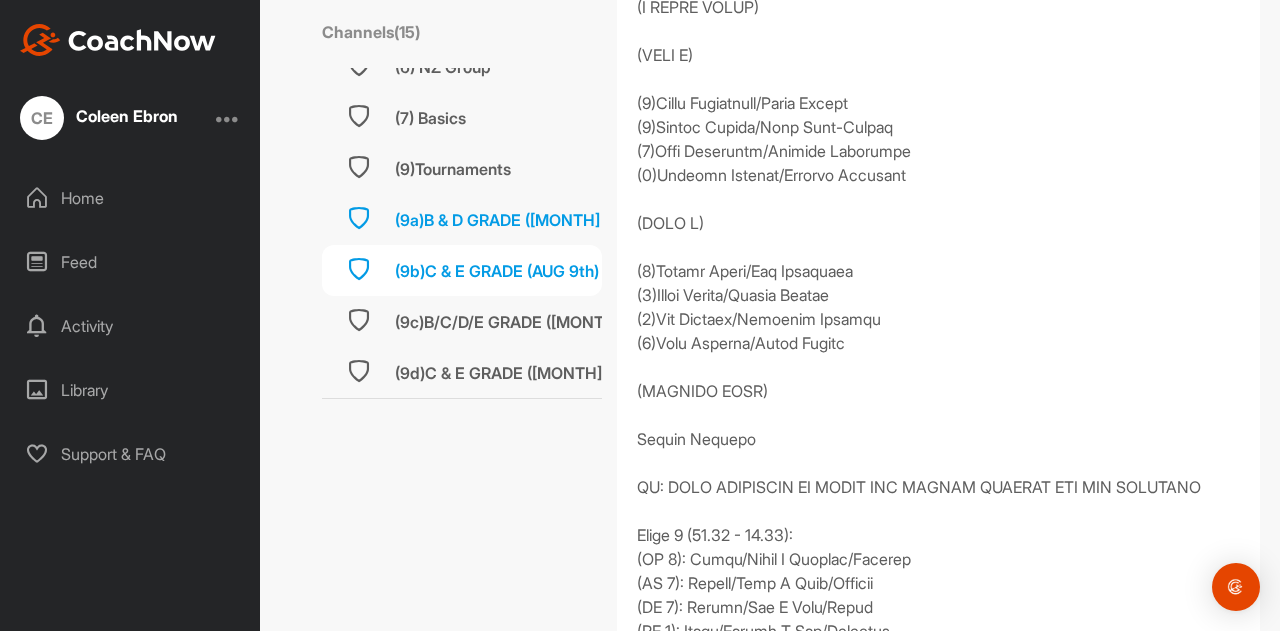 click on "(9a)B & D GRADE ([MONTH] [DAY])" at bounding box center [462, 219] 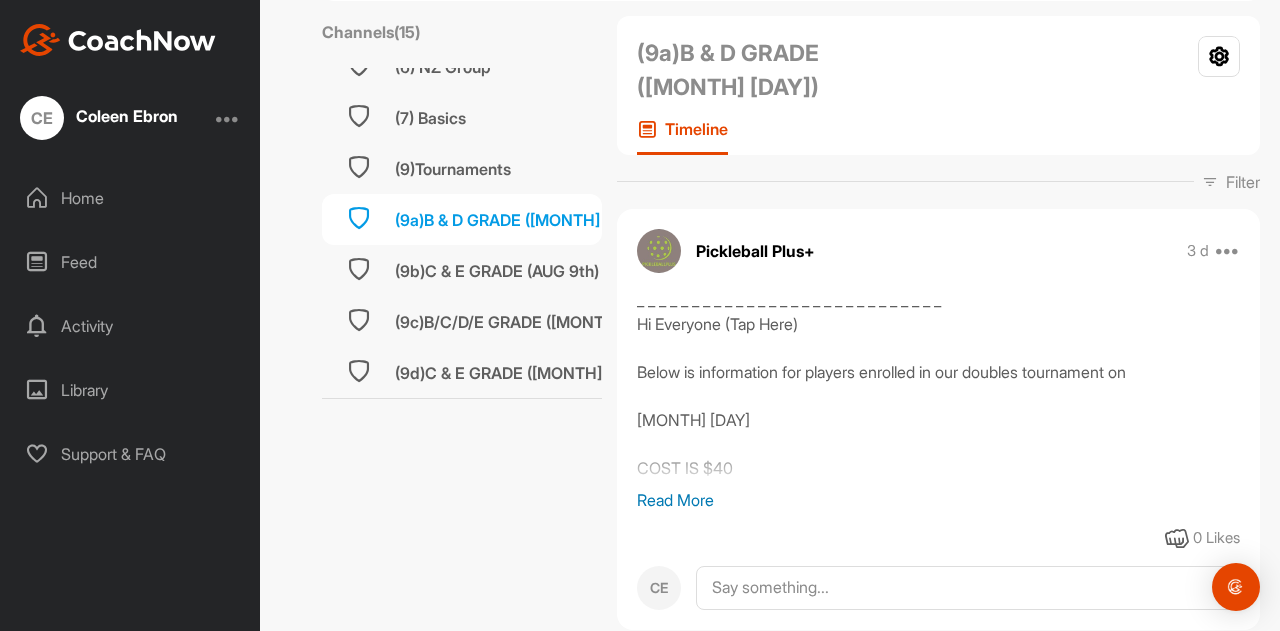 scroll, scrollTop: 300, scrollLeft: 0, axis: vertical 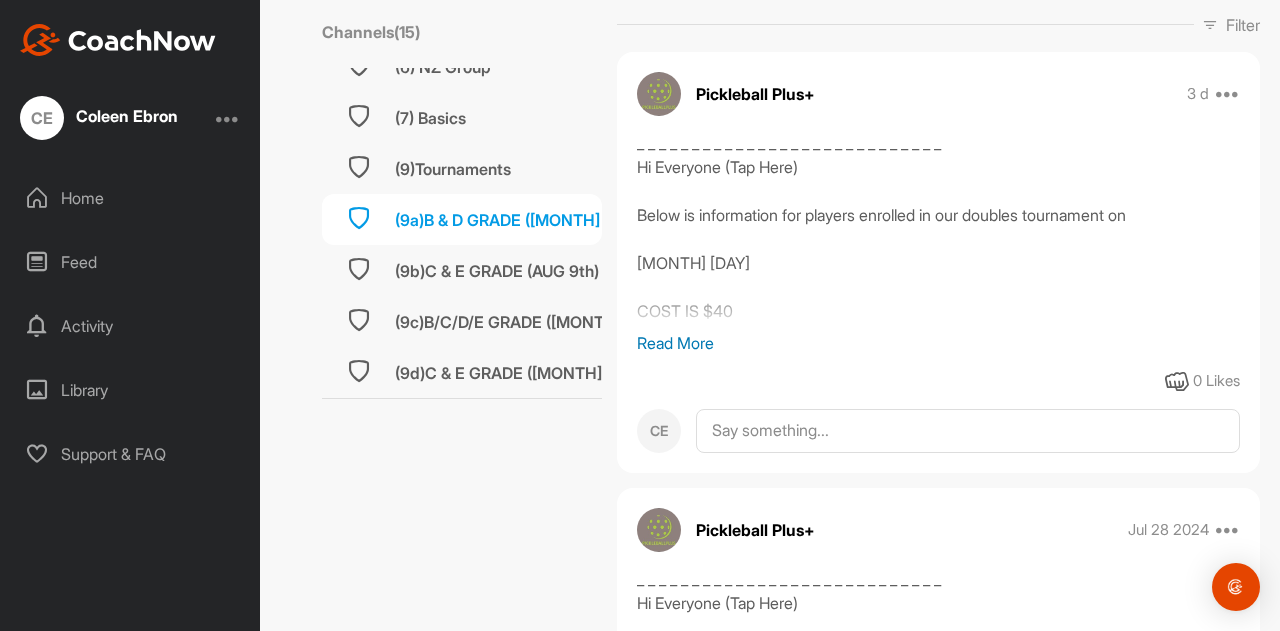 click on "Read More" at bounding box center (938, 343) 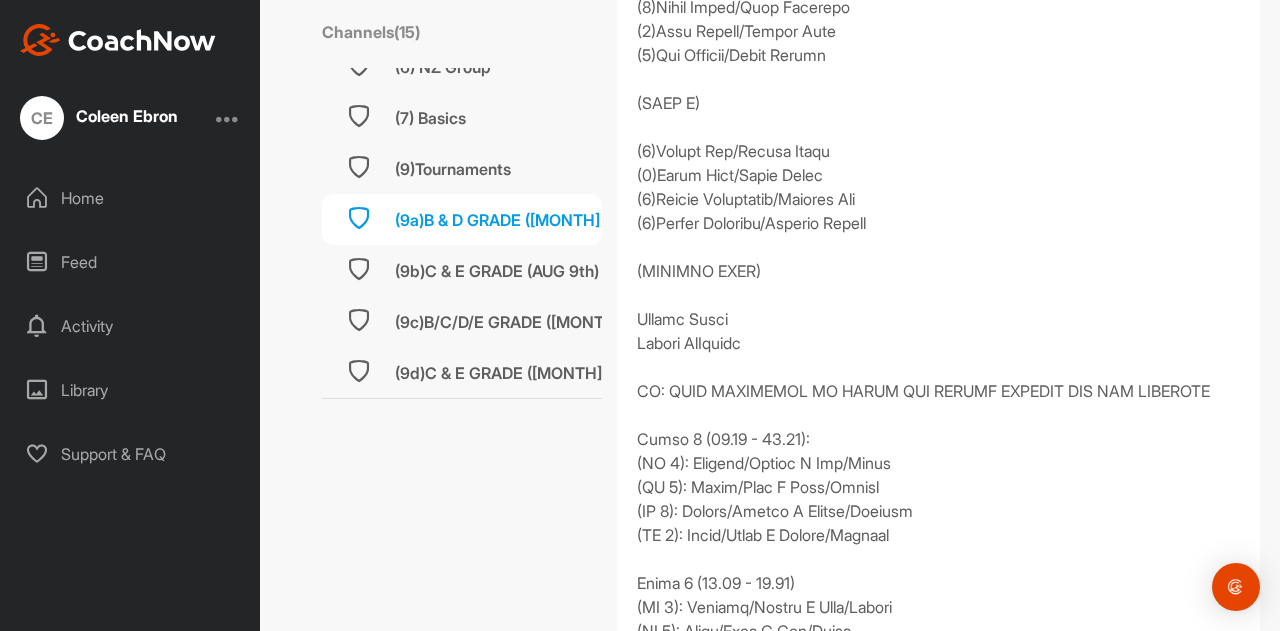 scroll, scrollTop: 1100, scrollLeft: 0, axis: vertical 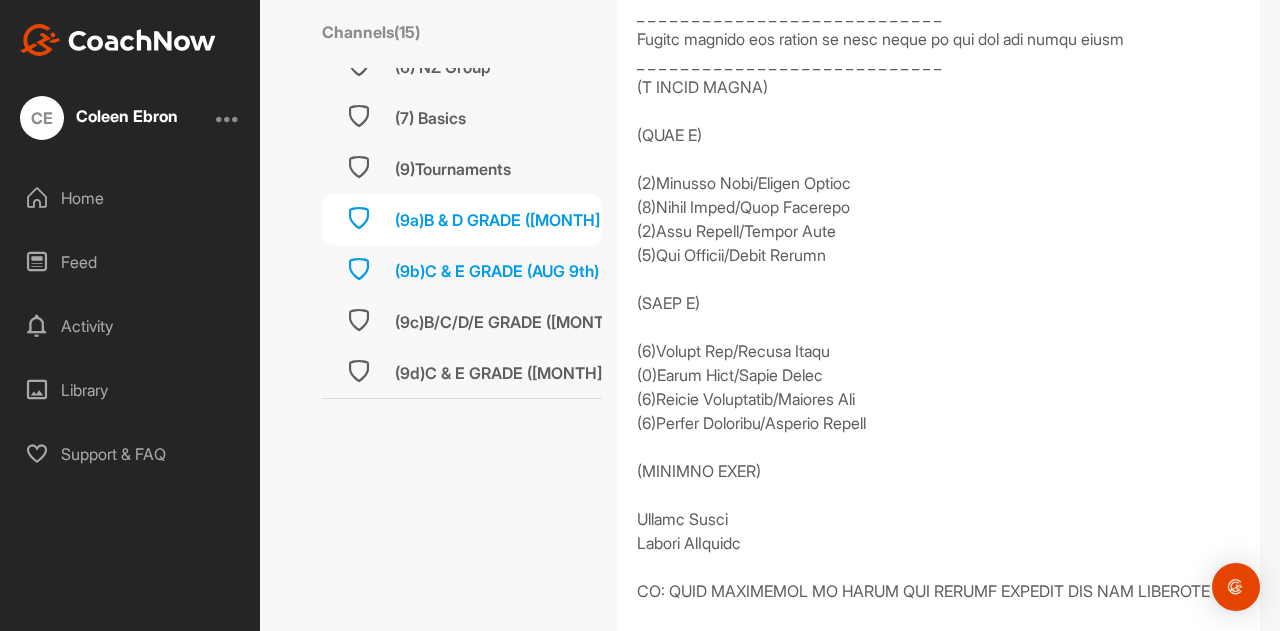click on "(9b)C & E GRADE ([MONTH] [DAY]th)" at bounding box center [497, 271] 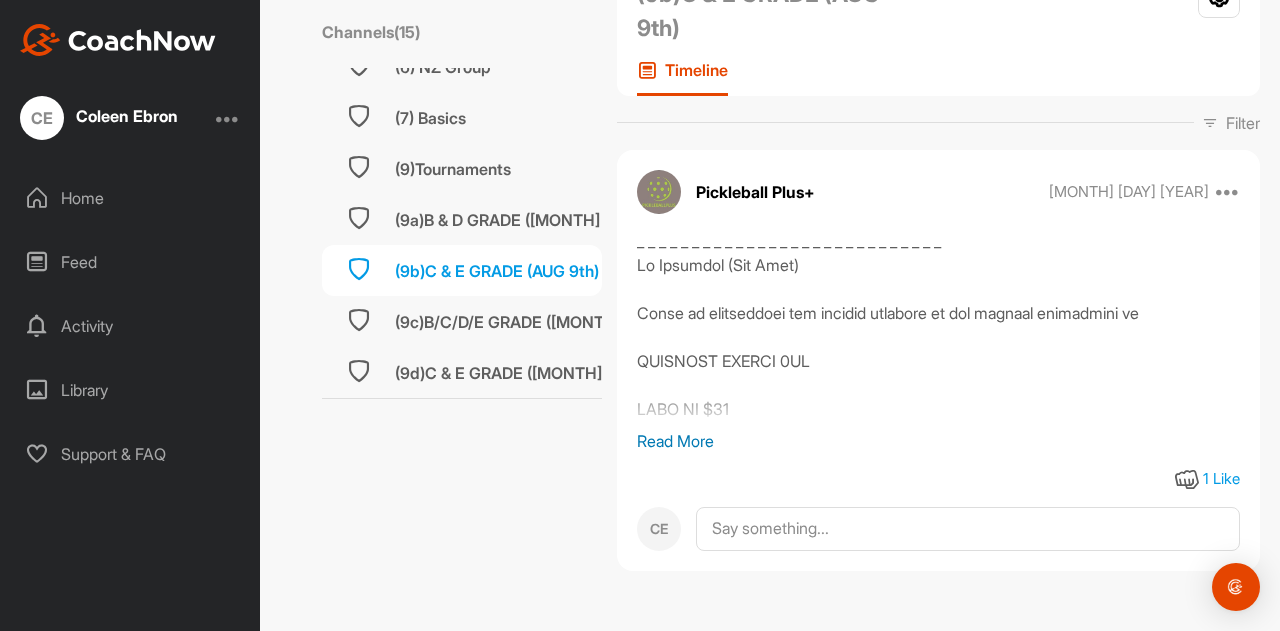 click on "Read More" at bounding box center (938, 441) 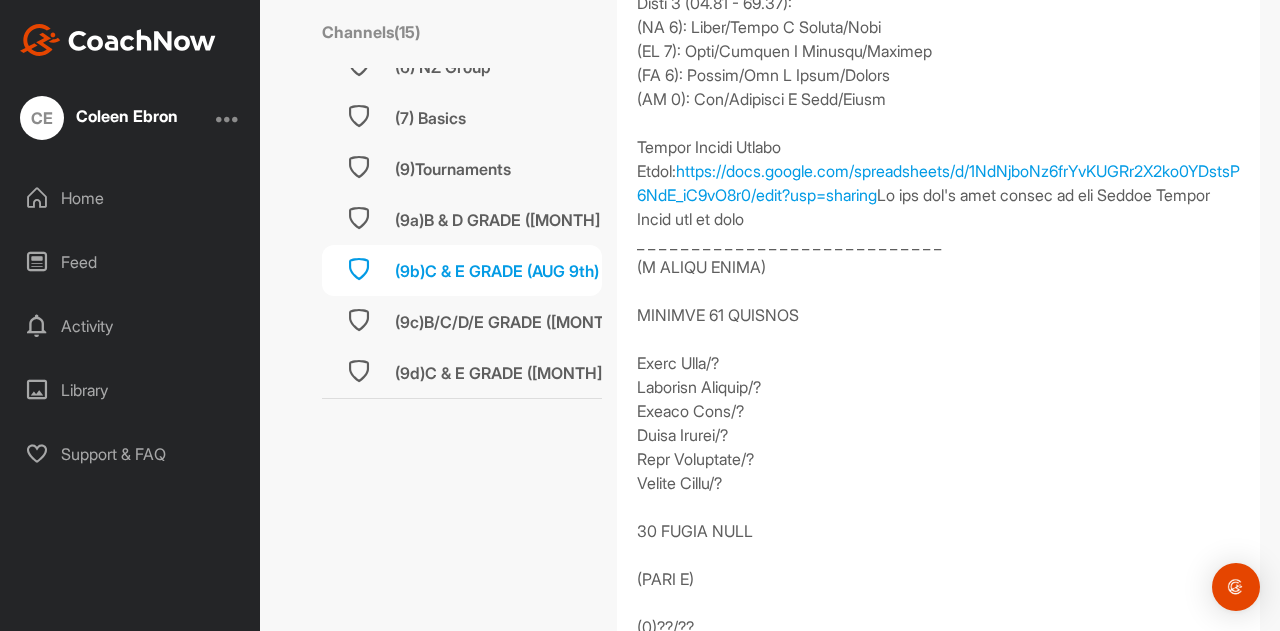 scroll, scrollTop: 1702, scrollLeft: 0, axis: vertical 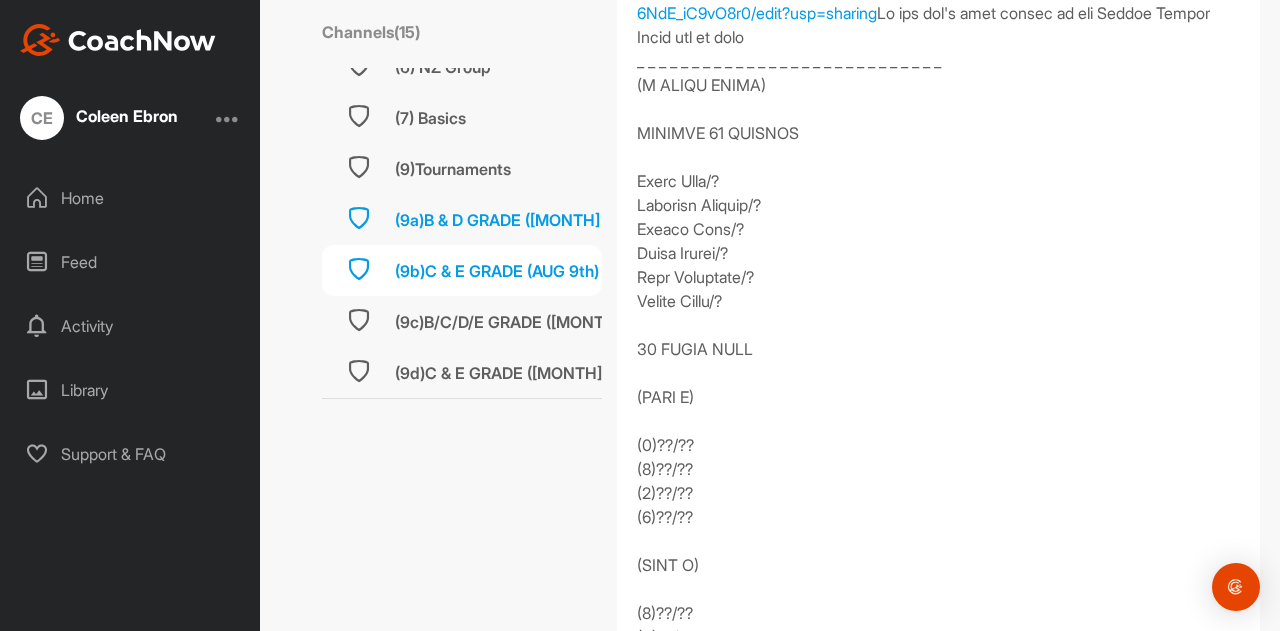 click on "(9a)B & D GRADE ([MONTH] [DAY]nd)" at bounding box center [522, 220] 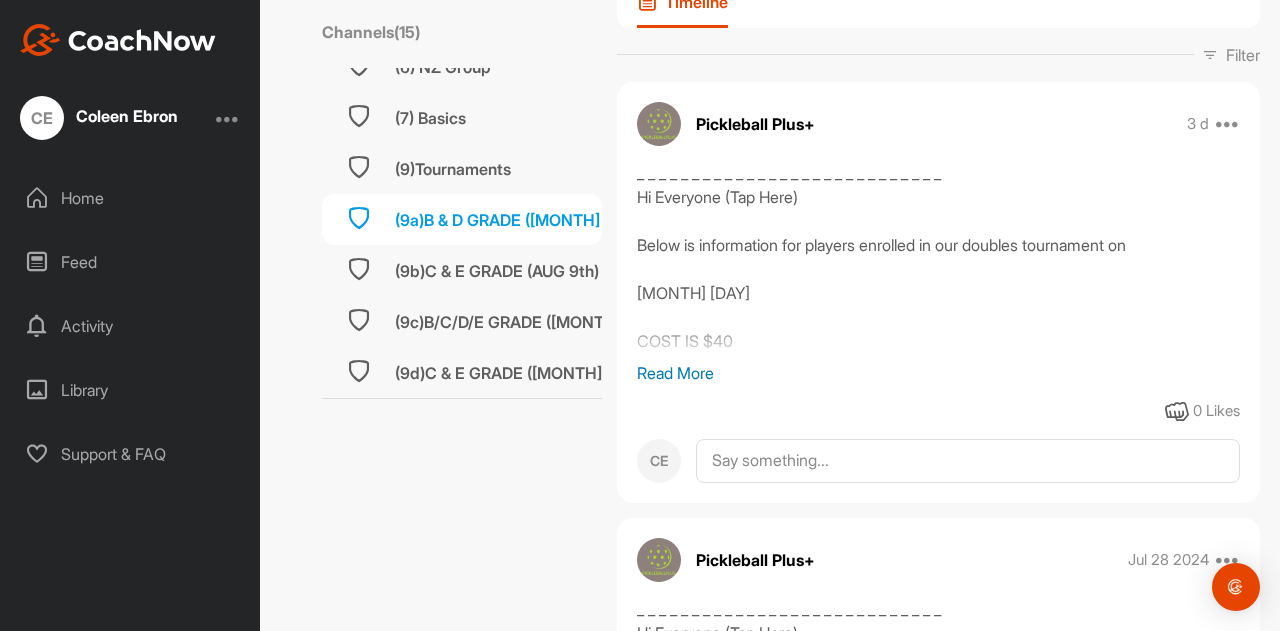 scroll, scrollTop: 400, scrollLeft: 0, axis: vertical 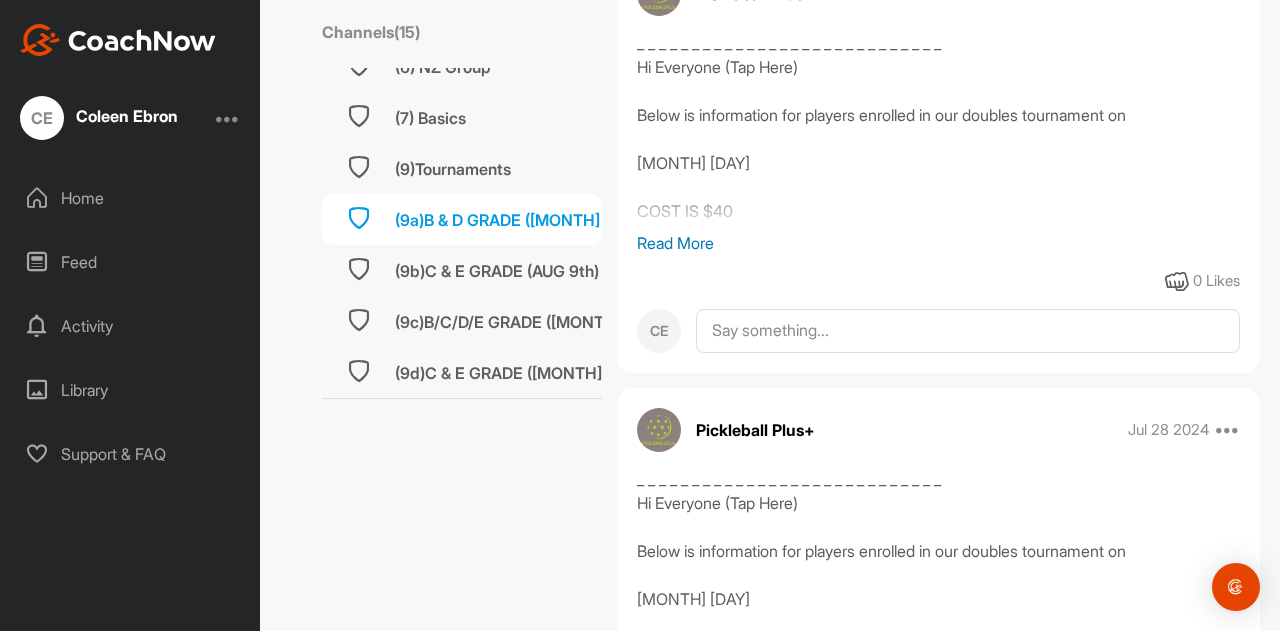 click on "Read More" at bounding box center [938, 243] 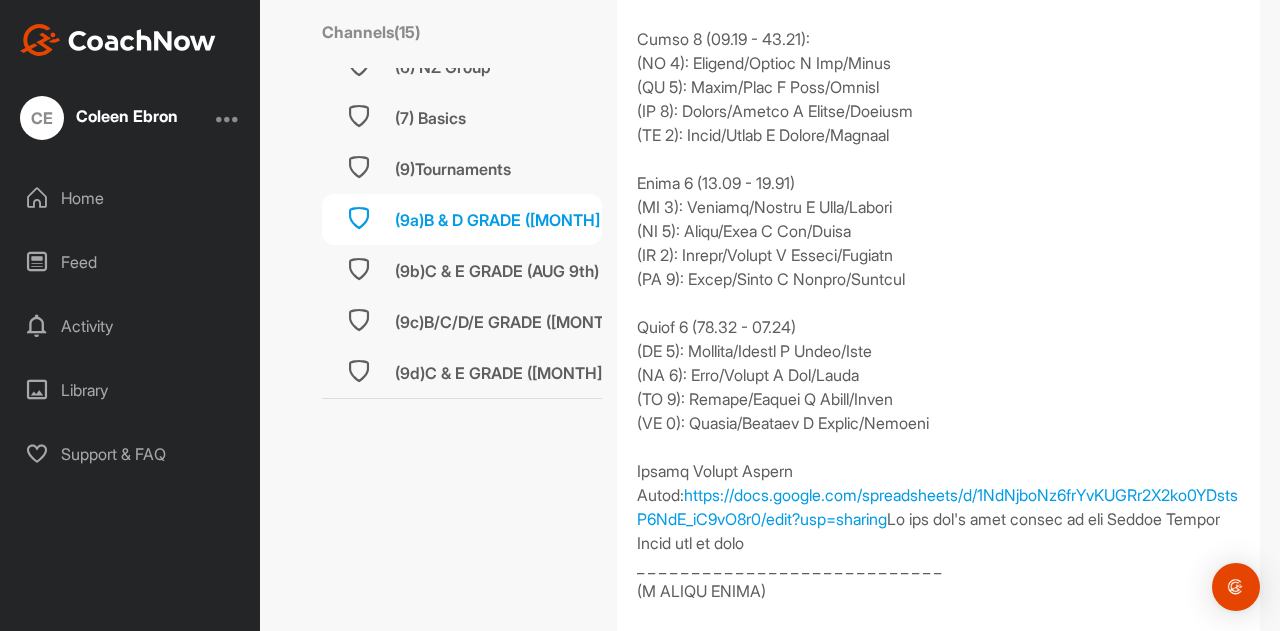 scroll, scrollTop: 2400, scrollLeft: 0, axis: vertical 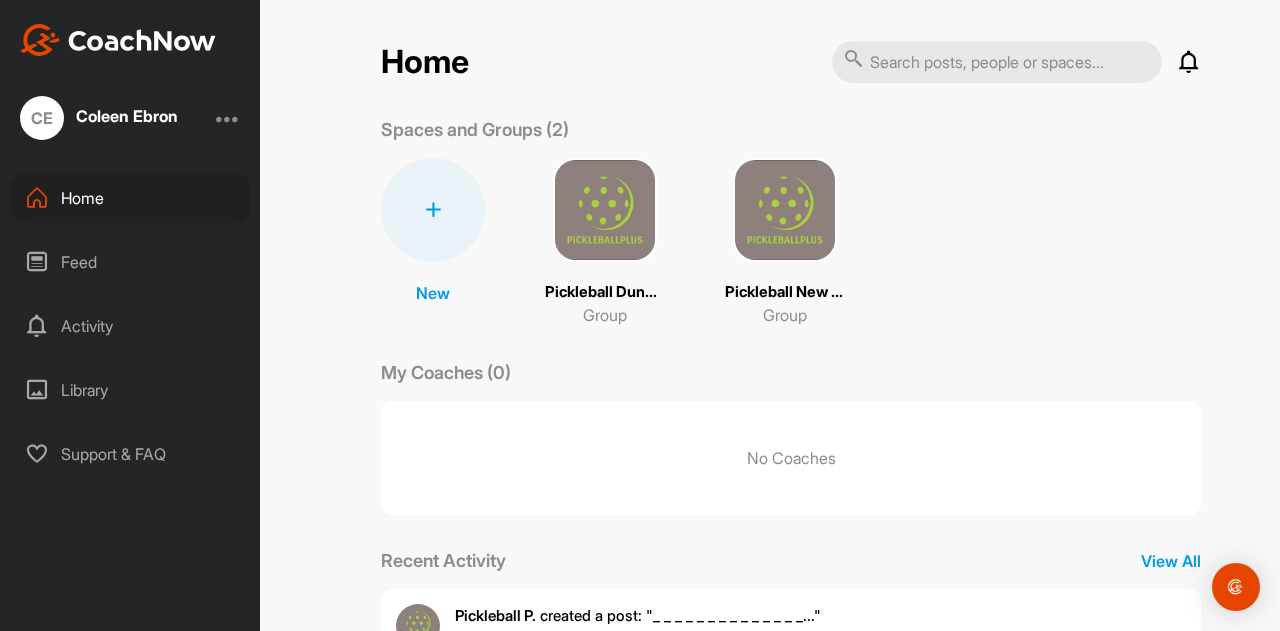 click at bounding box center (605, 210) 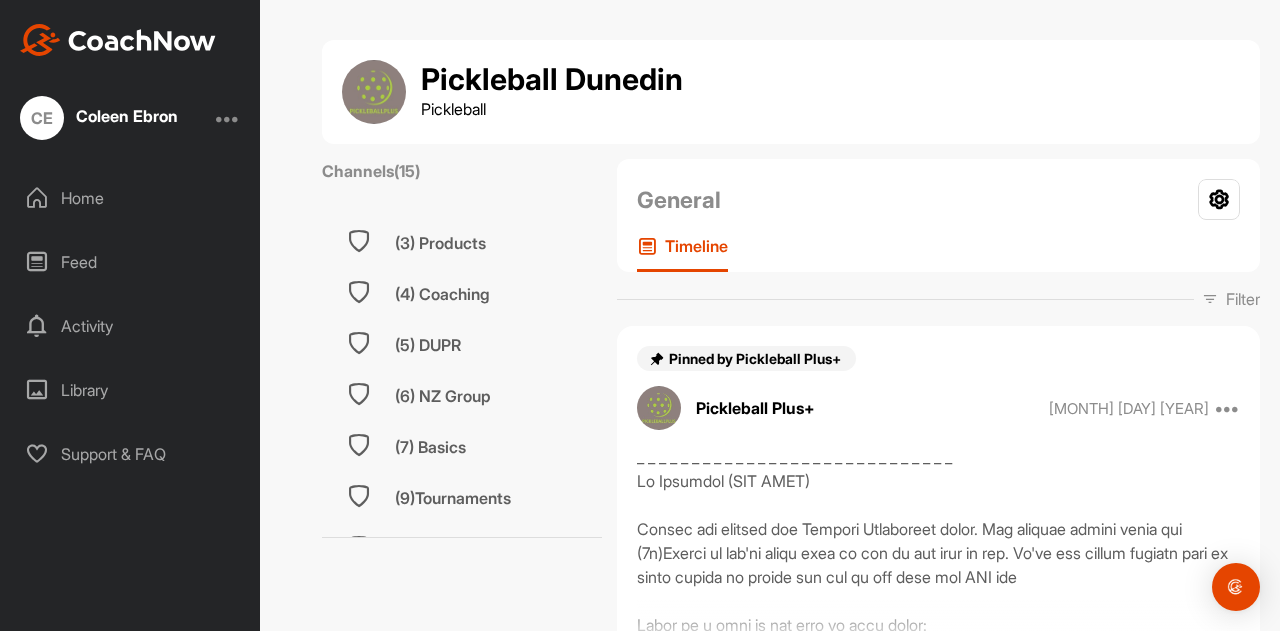 scroll, scrollTop: 490, scrollLeft: 0, axis: vertical 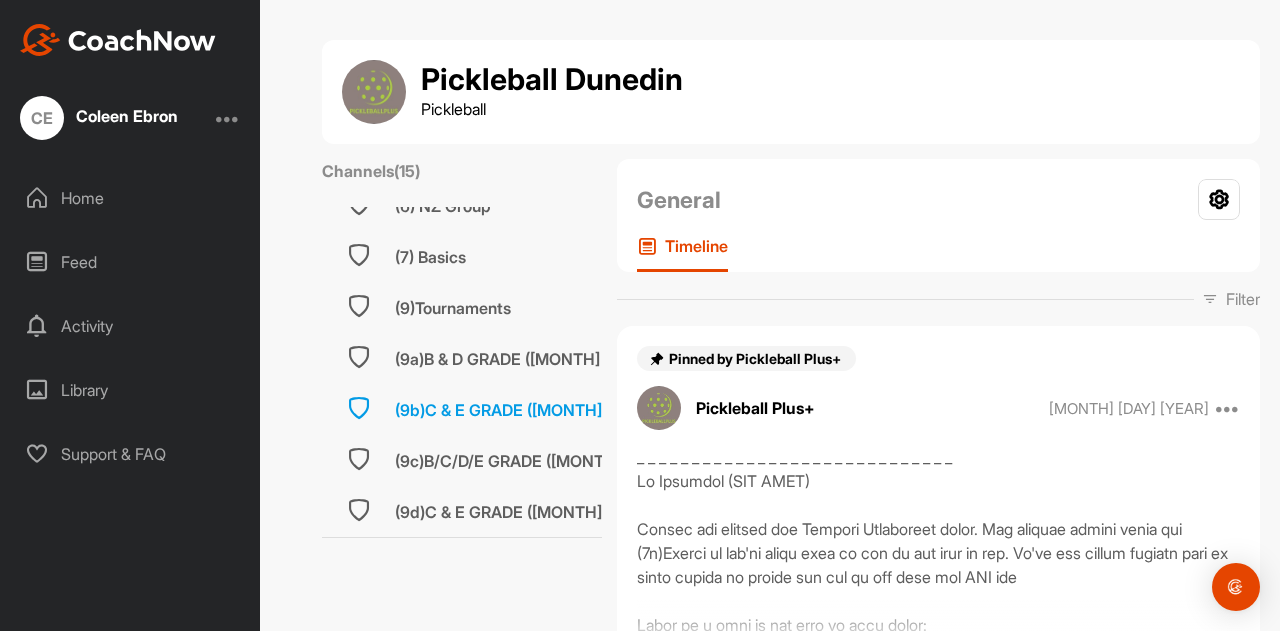 click on "(9b)C & E GRADE (AUG 9th)" at bounding box center (530, 410) 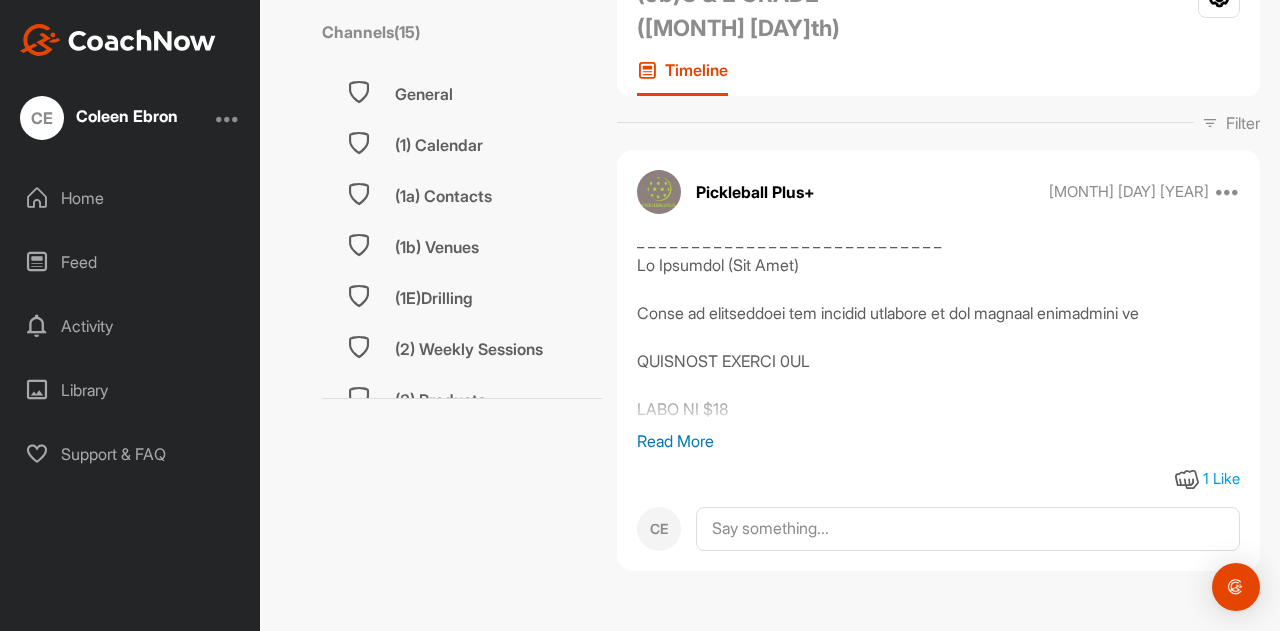 click on "Read More" at bounding box center [938, 441] 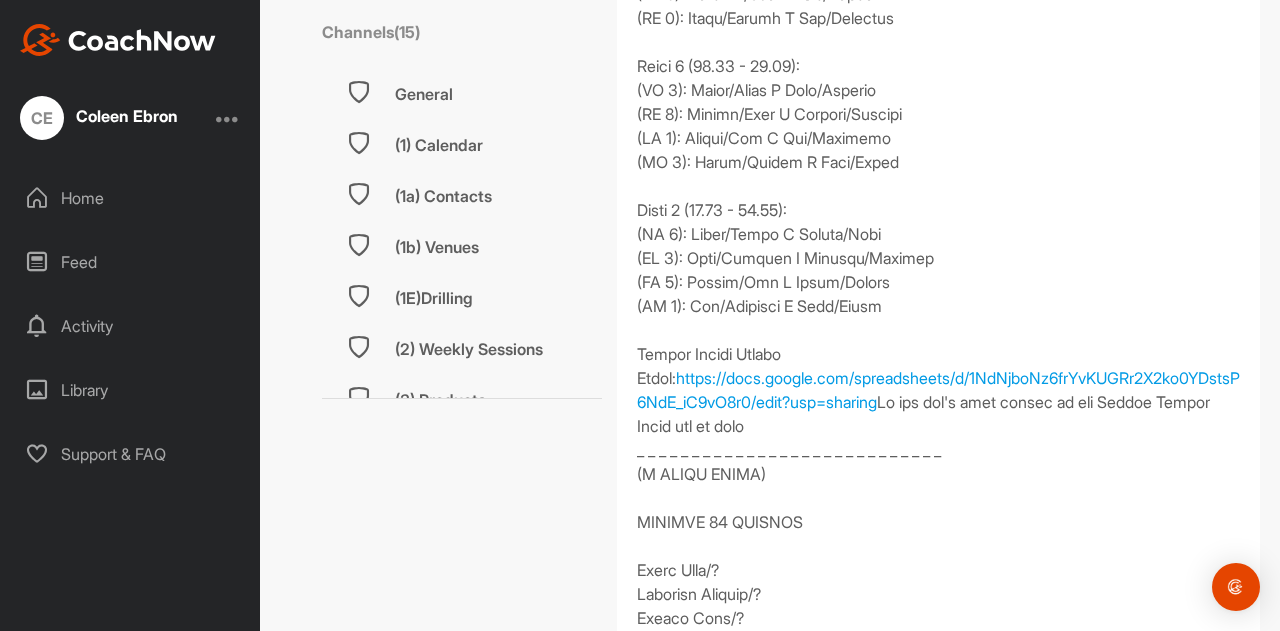 scroll, scrollTop: 1102, scrollLeft: 0, axis: vertical 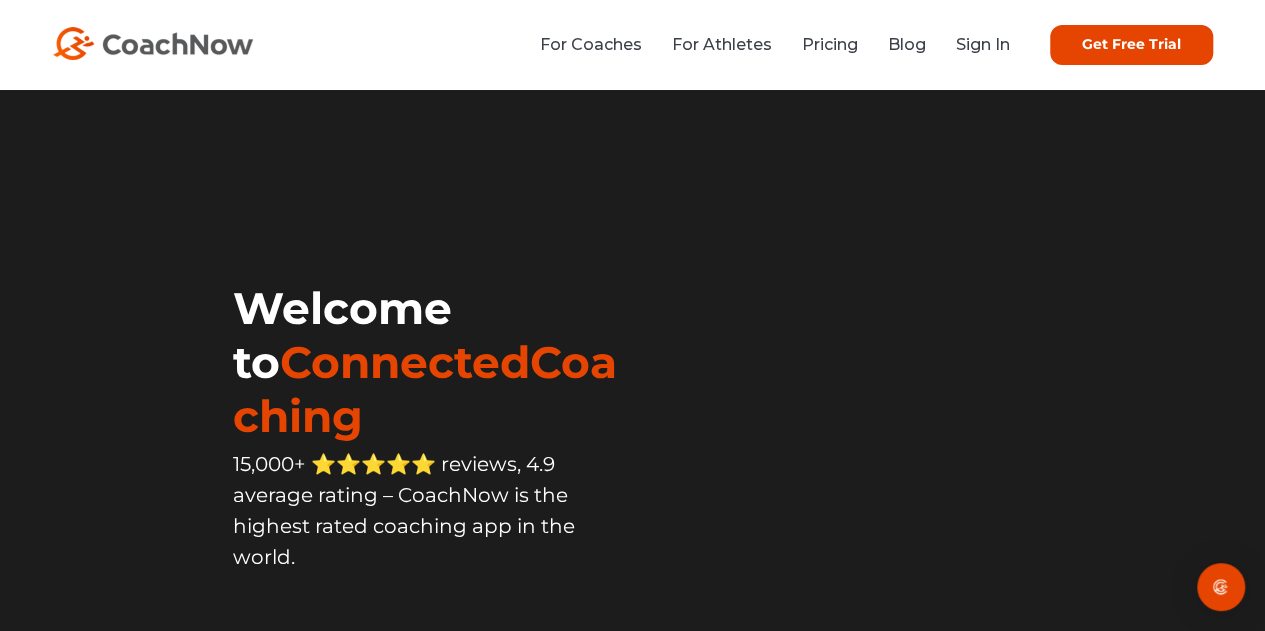 click on "Sign In" at bounding box center (983, 44) 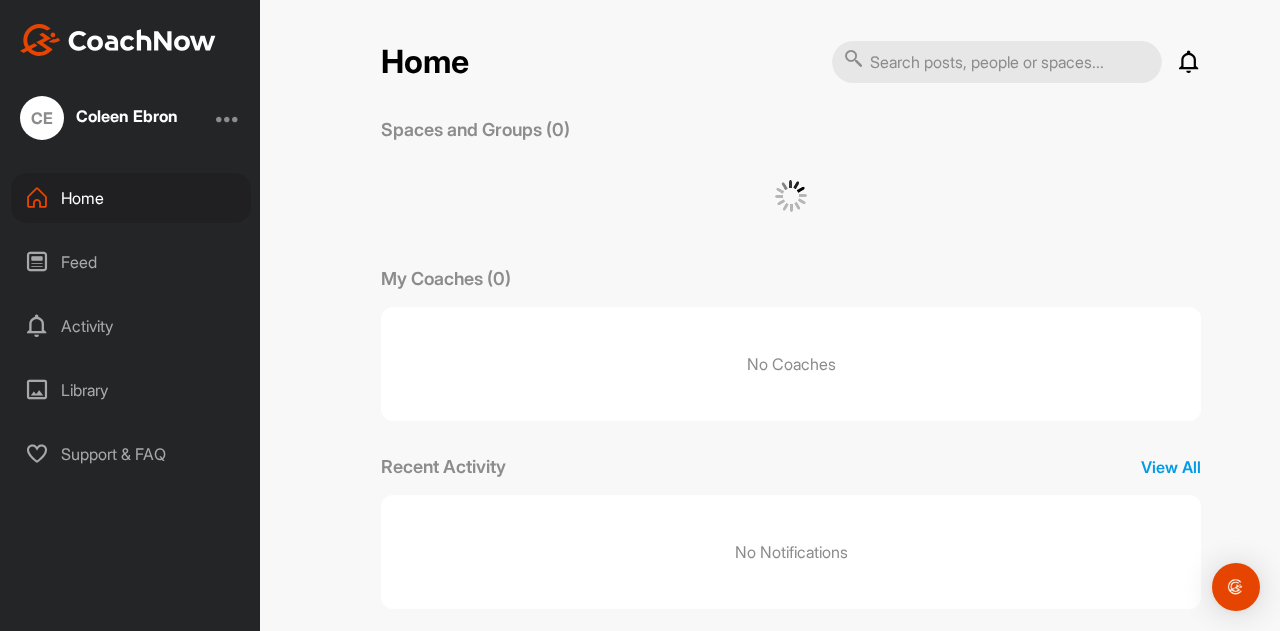 scroll, scrollTop: 0, scrollLeft: 0, axis: both 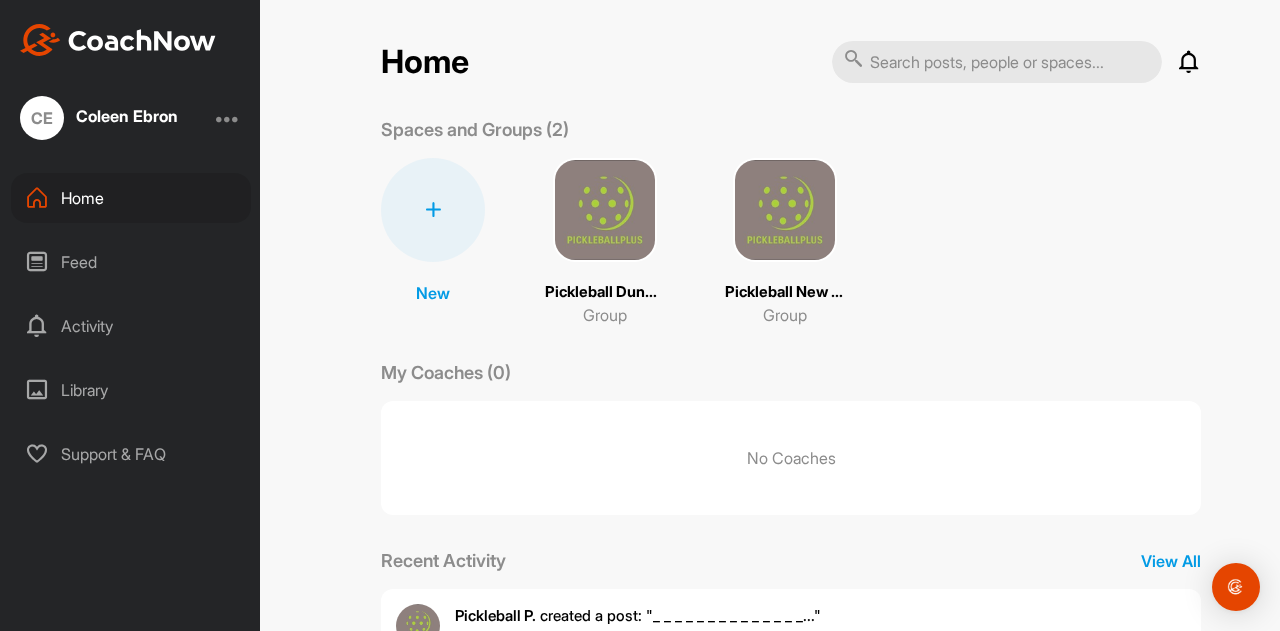 click at bounding box center [605, 210] 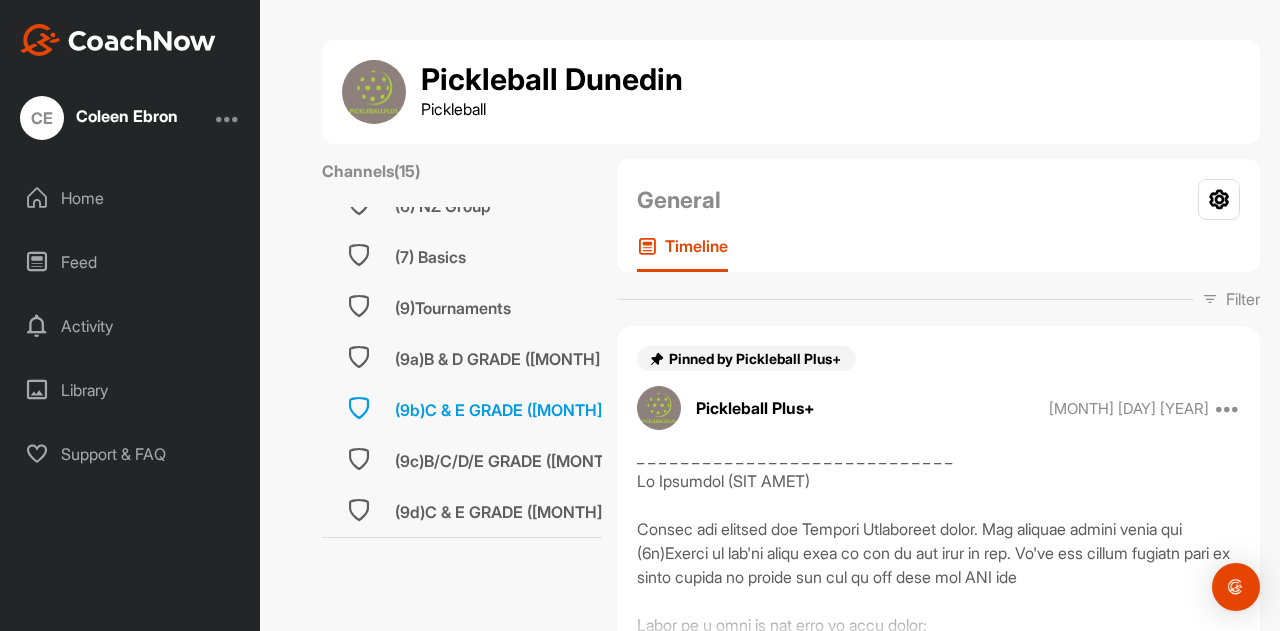 scroll, scrollTop: 490, scrollLeft: 0, axis: vertical 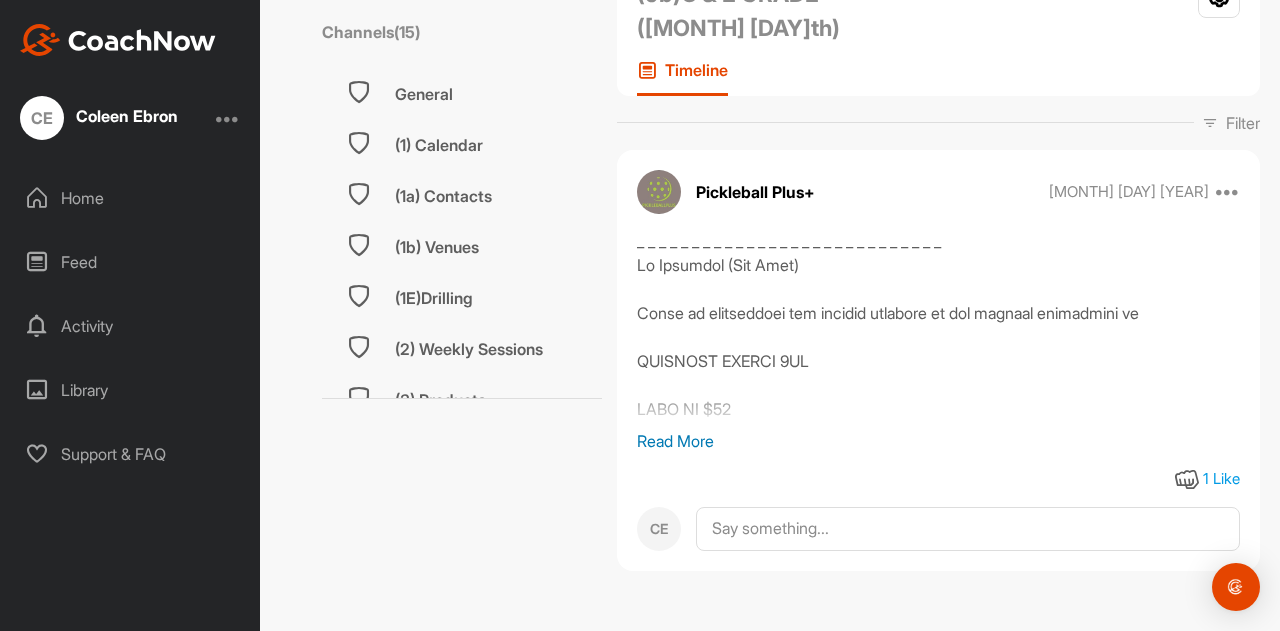 click on "Read More" at bounding box center [938, 441] 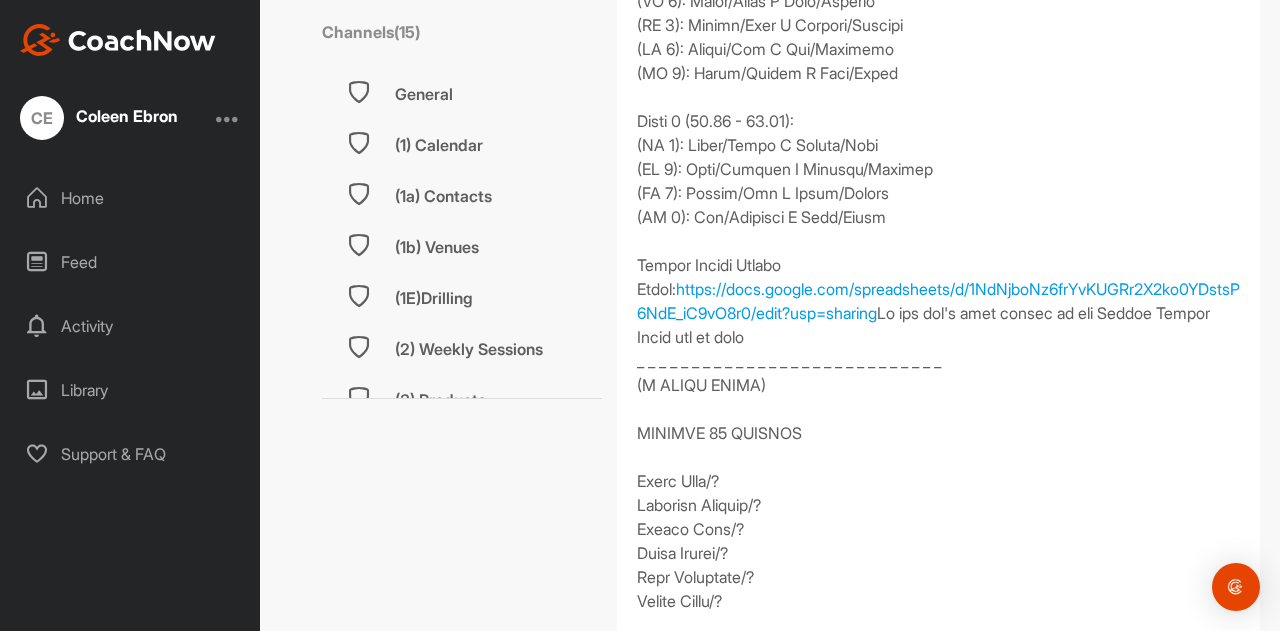 scroll, scrollTop: 1002, scrollLeft: 0, axis: vertical 